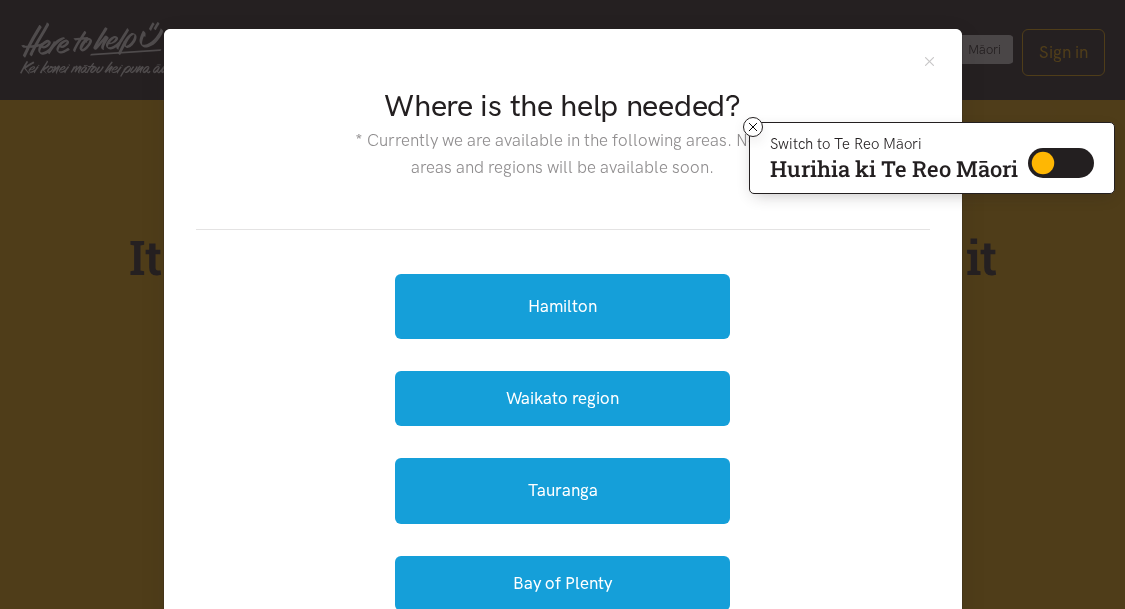 scroll, scrollTop: 50, scrollLeft: 0, axis: vertical 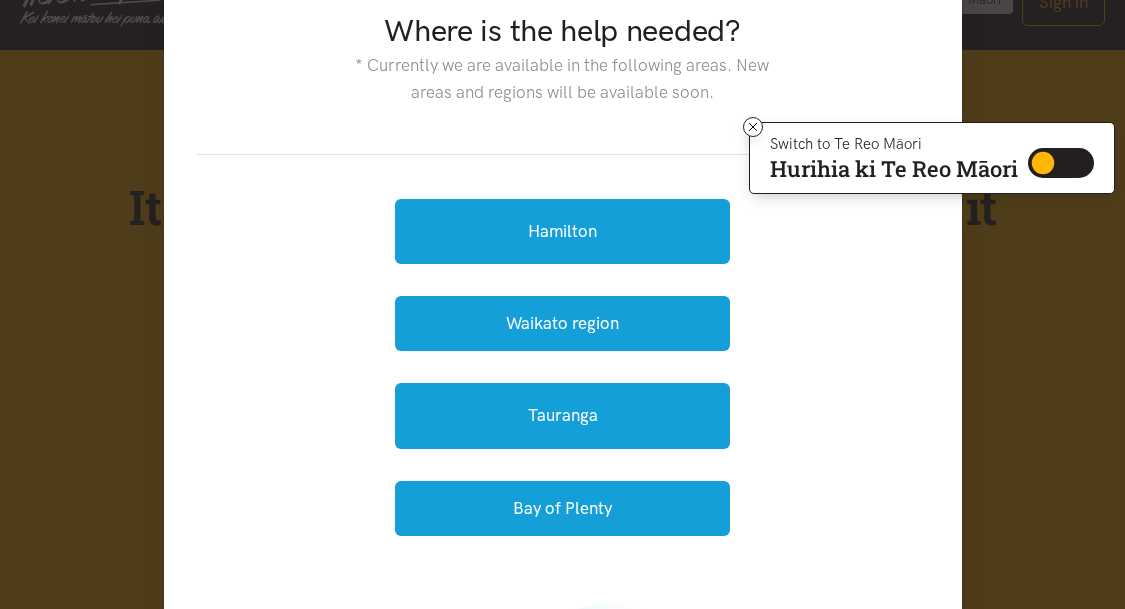 click on "Switch to Te Reo Māori
Hurihia ki Te Reo Māori
Switch to Te Reo Māori" at bounding box center (932, 158) 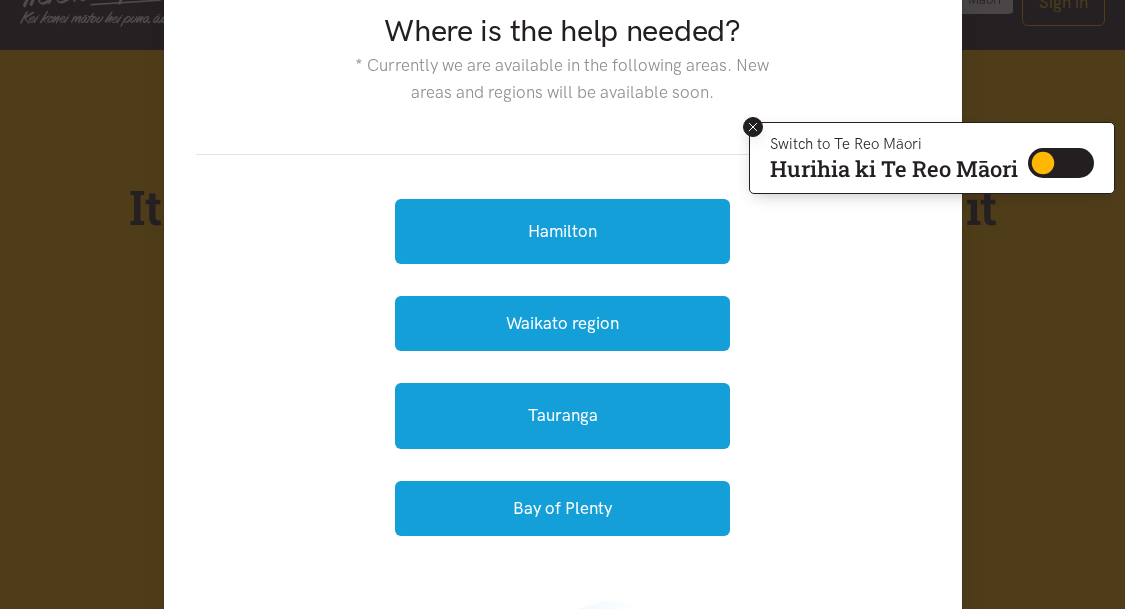 scroll, scrollTop: 0, scrollLeft: 0, axis: both 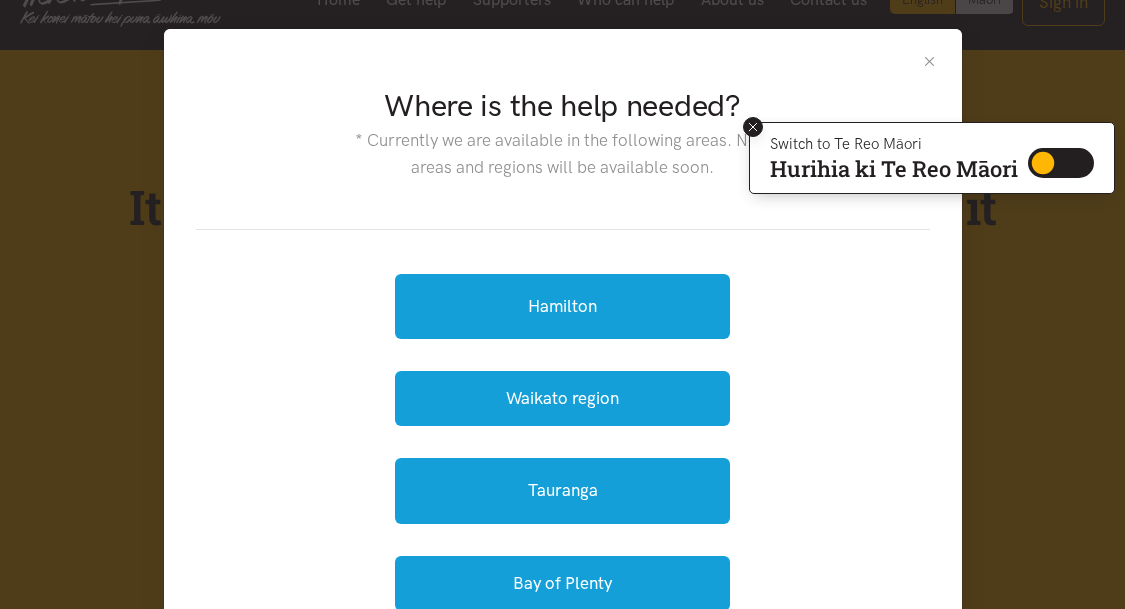 click 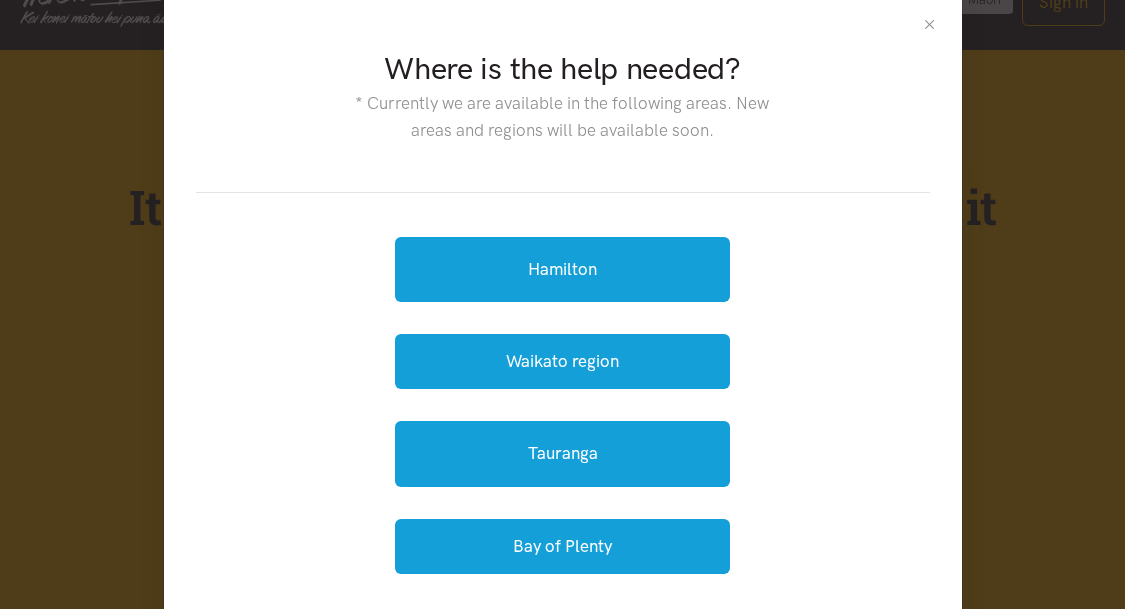 scroll, scrollTop: 27, scrollLeft: 0, axis: vertical 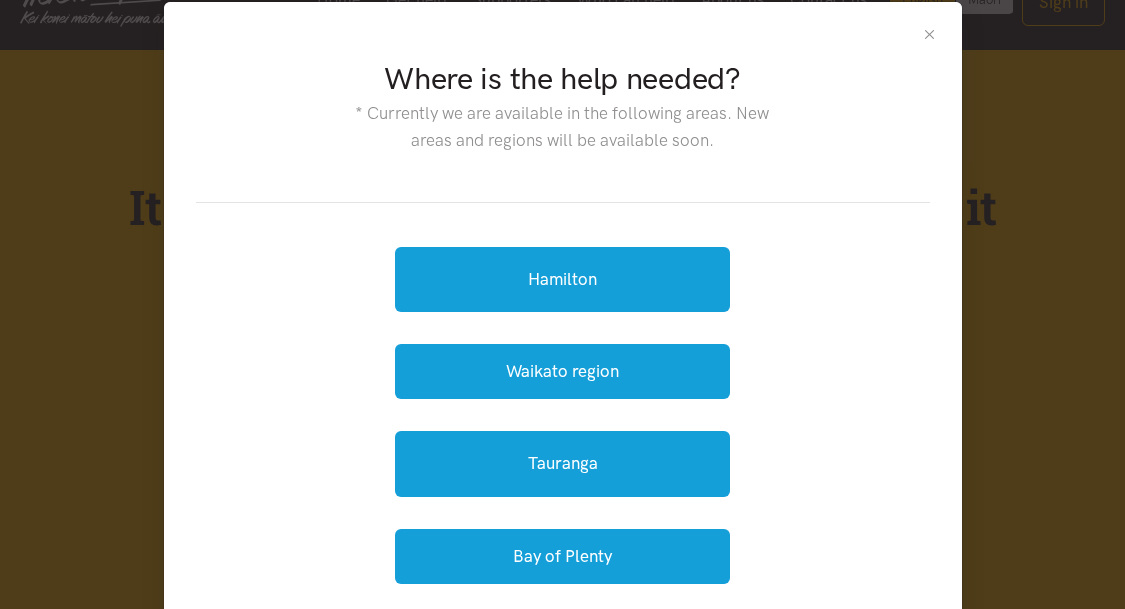 click at bounding box center [929, 34] 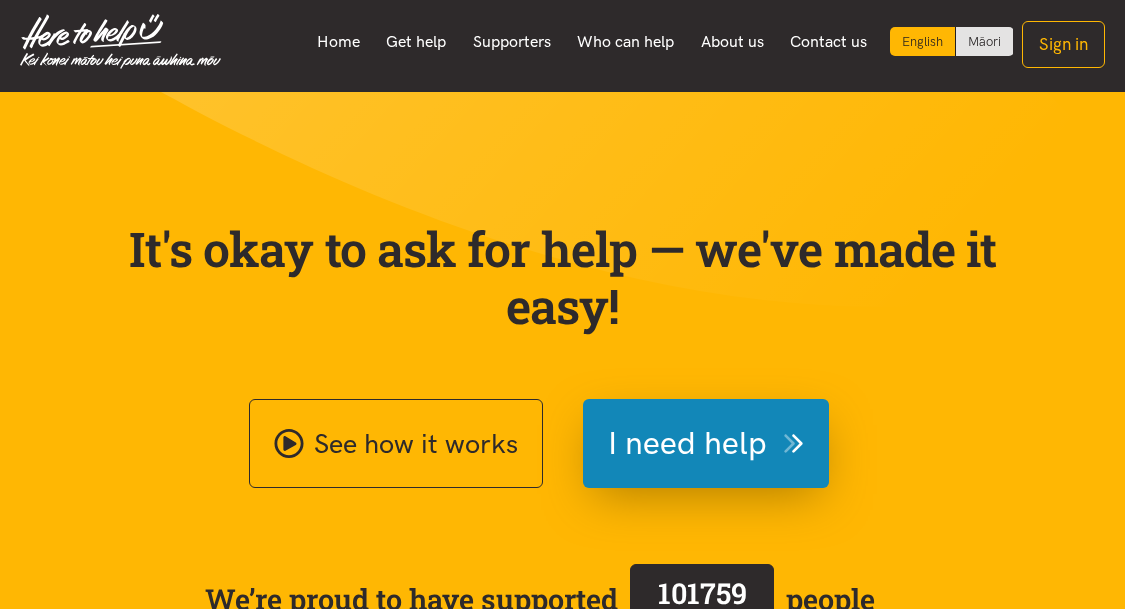 scroll, scrollTop: 0, scrollLeft: 0, axis: both 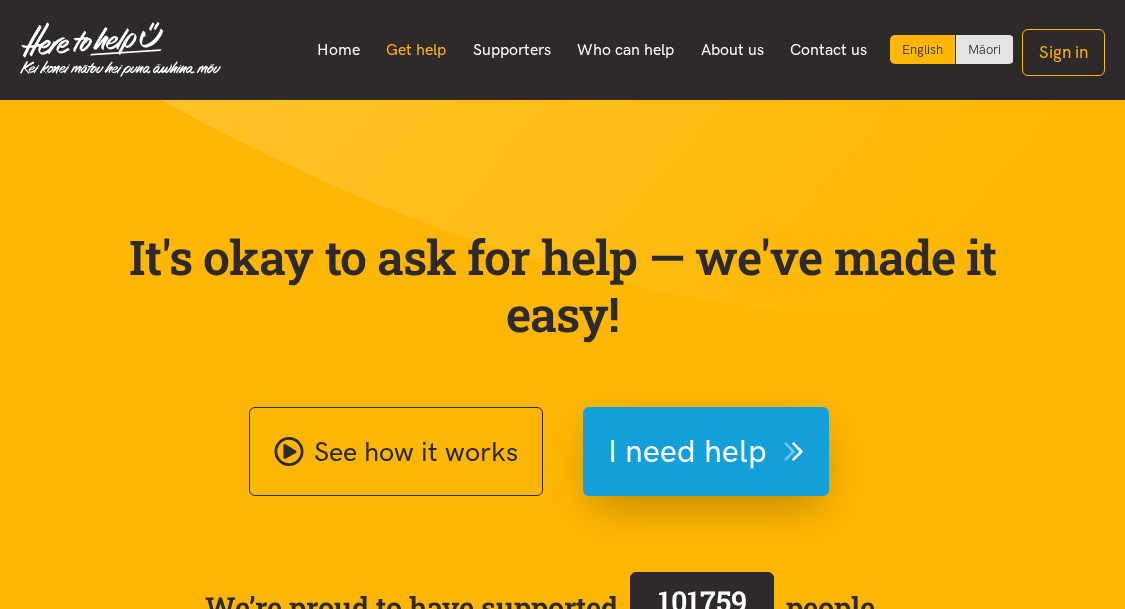 click on "Get help" at bounding box center (416, 50) 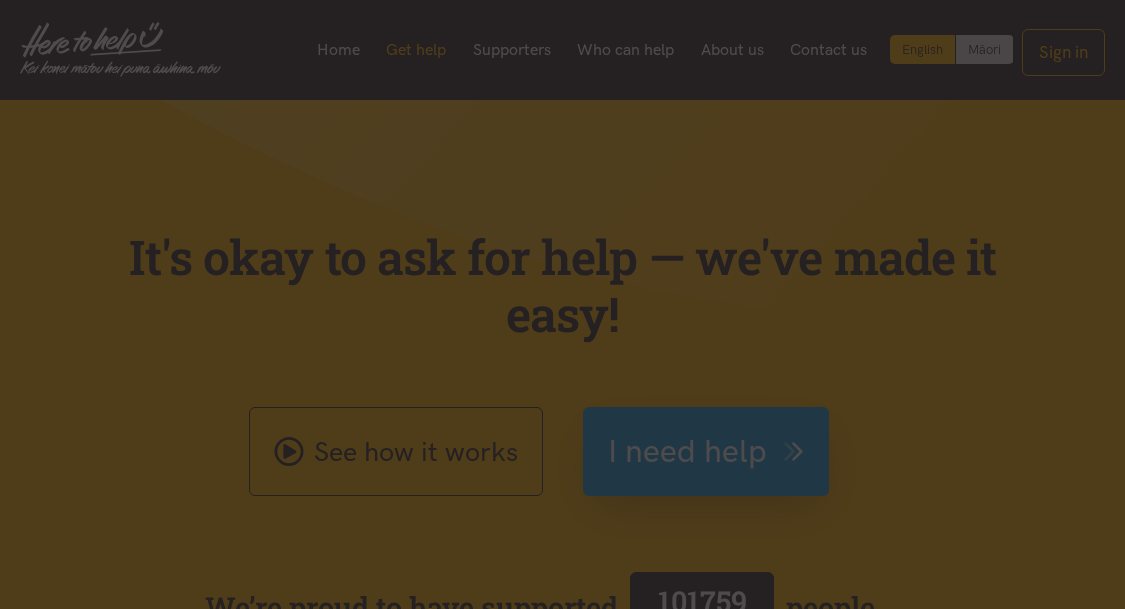 scroll, scrollTop: 0, scrollLeft: 0, axis: both 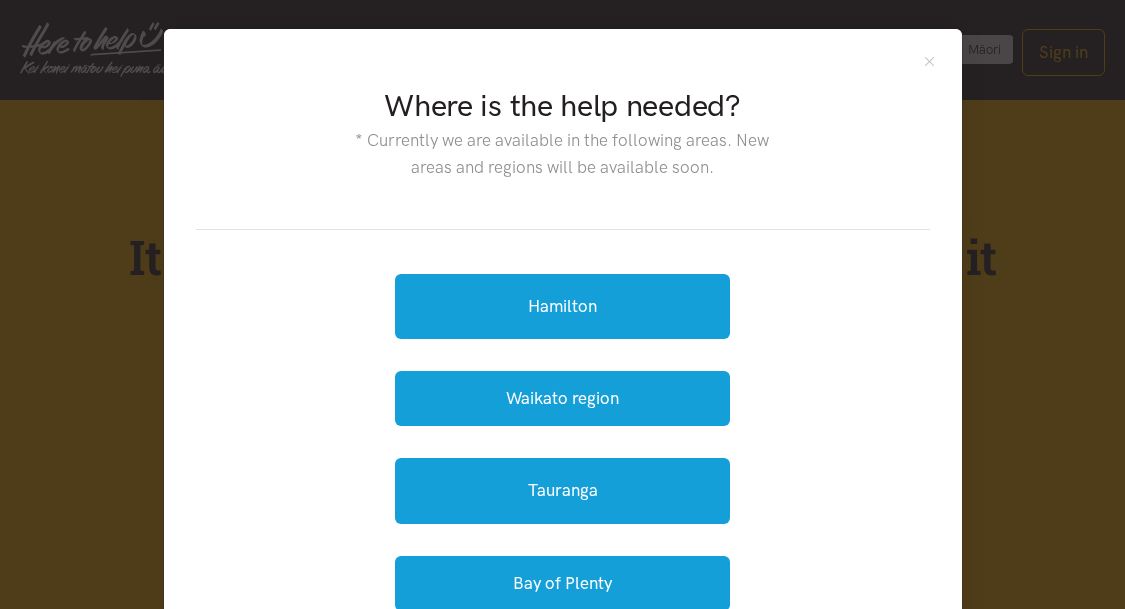 click on "Where is the help needed?
* Currently we are available in the following areas. New areas and regions will be available soon.
Hamilton
Waikato region
Tauranga
Bay of Plenty" at bounding box center (563, 342) 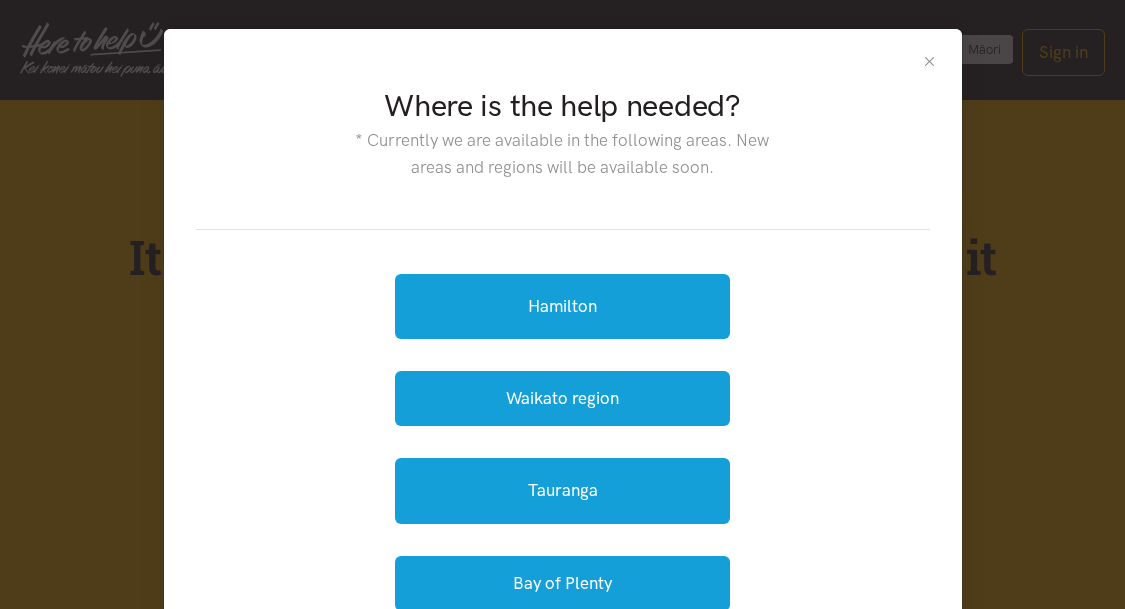 click at bounding box center (929, 61) 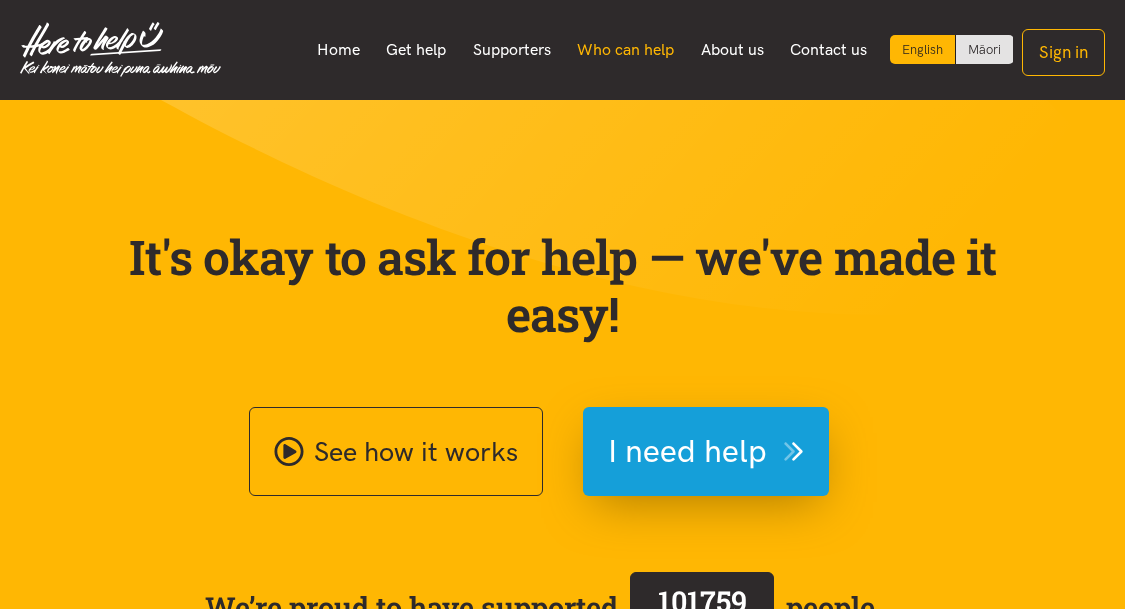 click on "Who can help" at bounding box center [626, 50] 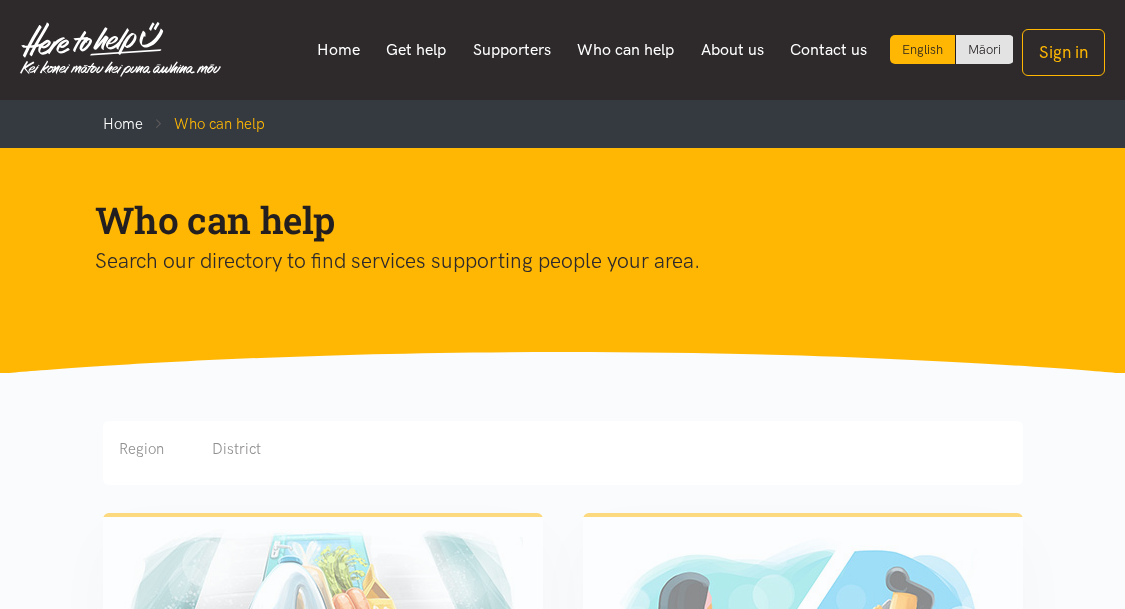 scroll, scrollTop: 0, scrollLeft: 0, axis: both 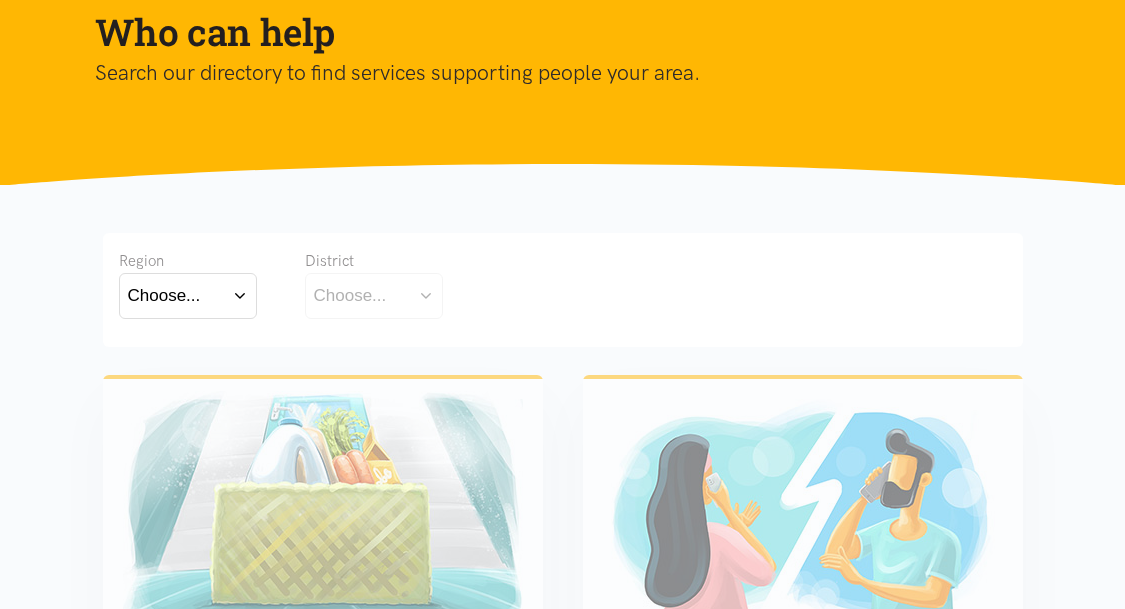 click on "Choose..." at bounding box center [188, 295] 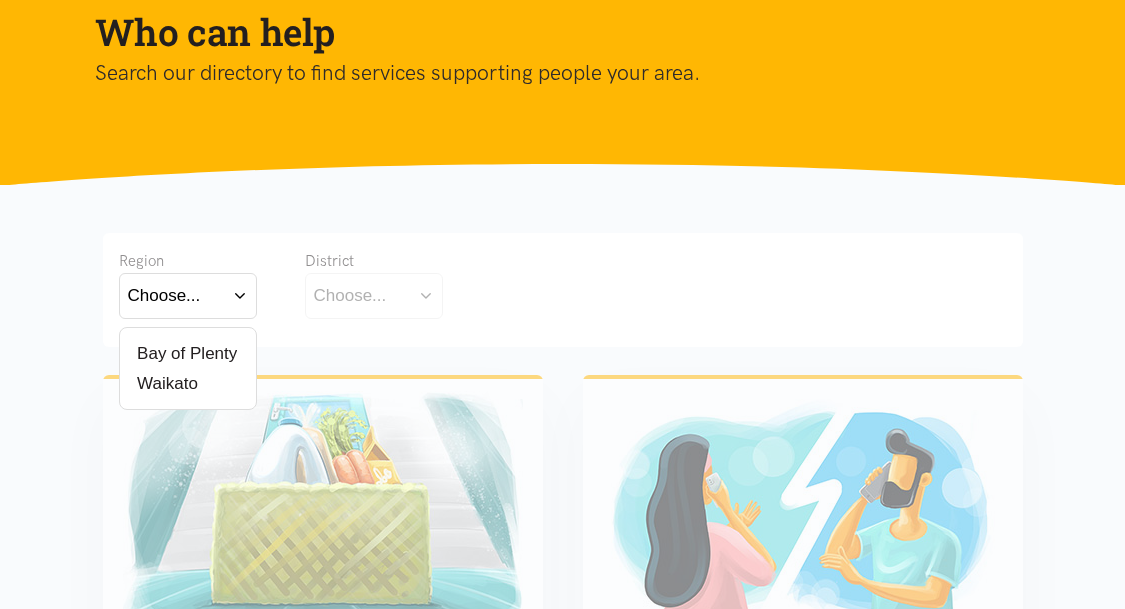 click on "Choose..." at bounding box center (374, 295) 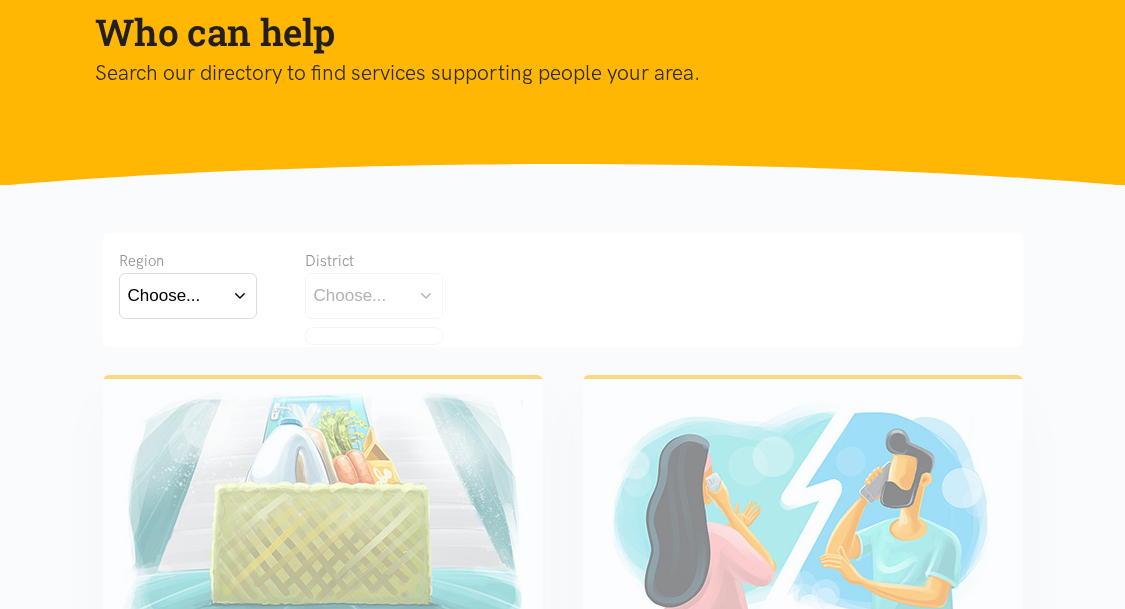 click on "Choose..." at bounding box center (350, 295) 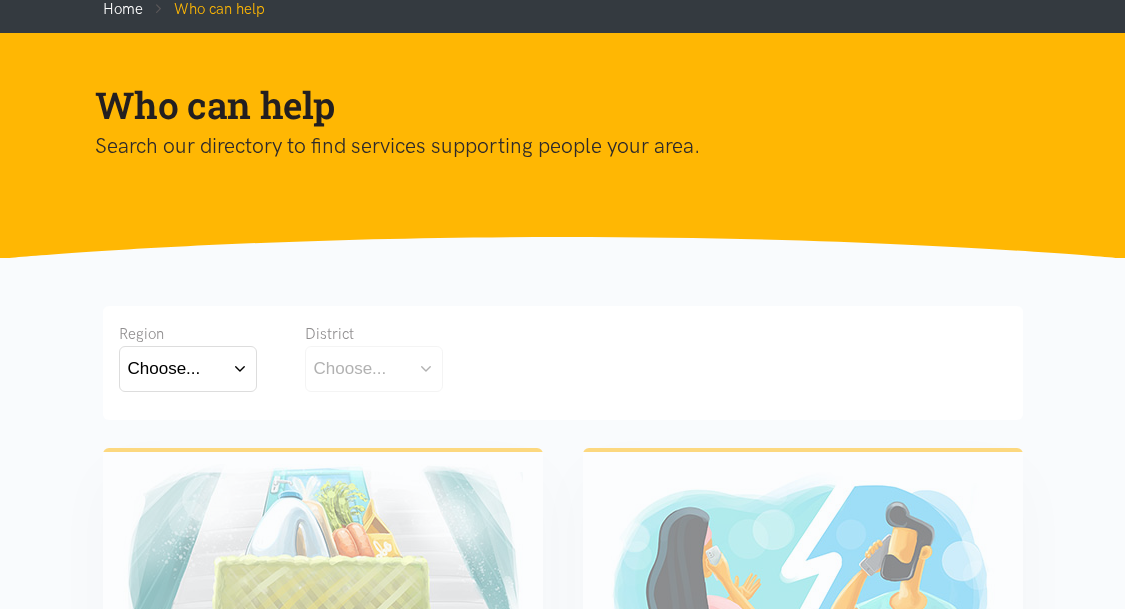 scroll, scrollTop: 0, scrollLeft: 0, axis: both 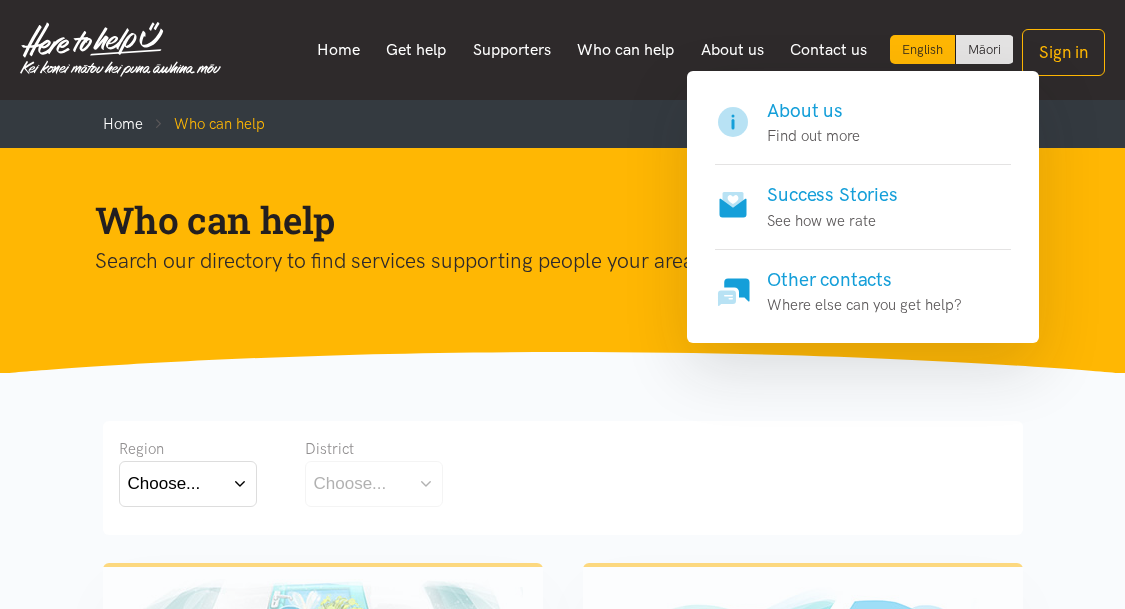 click on "Find out more" at bounding box center (813, 136) 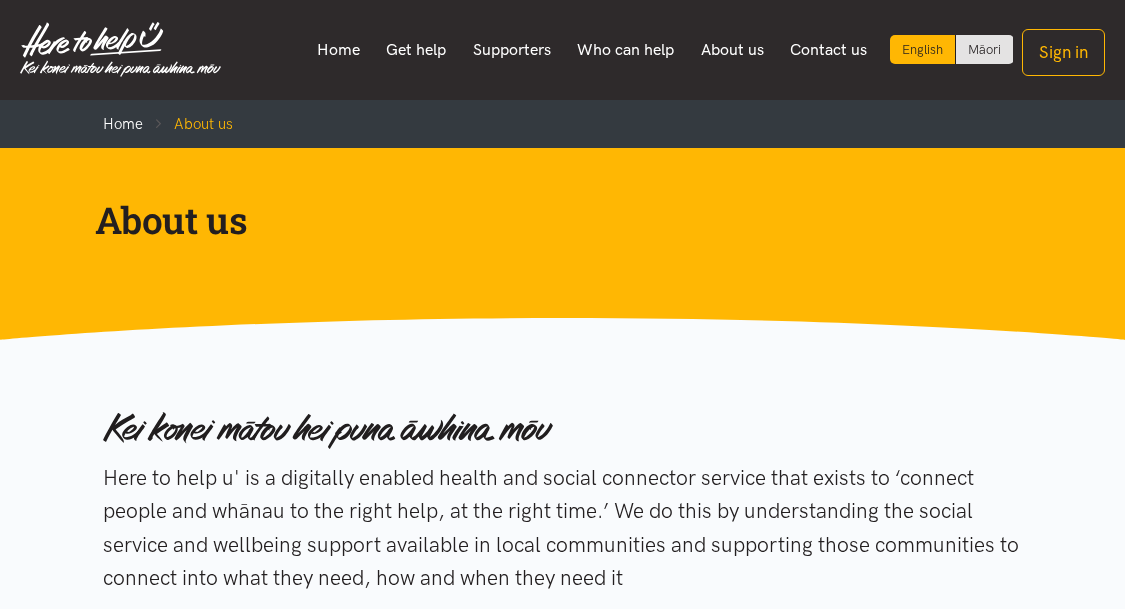 scroll, scrollTop: 0, scrollLeft: 0, axis: both 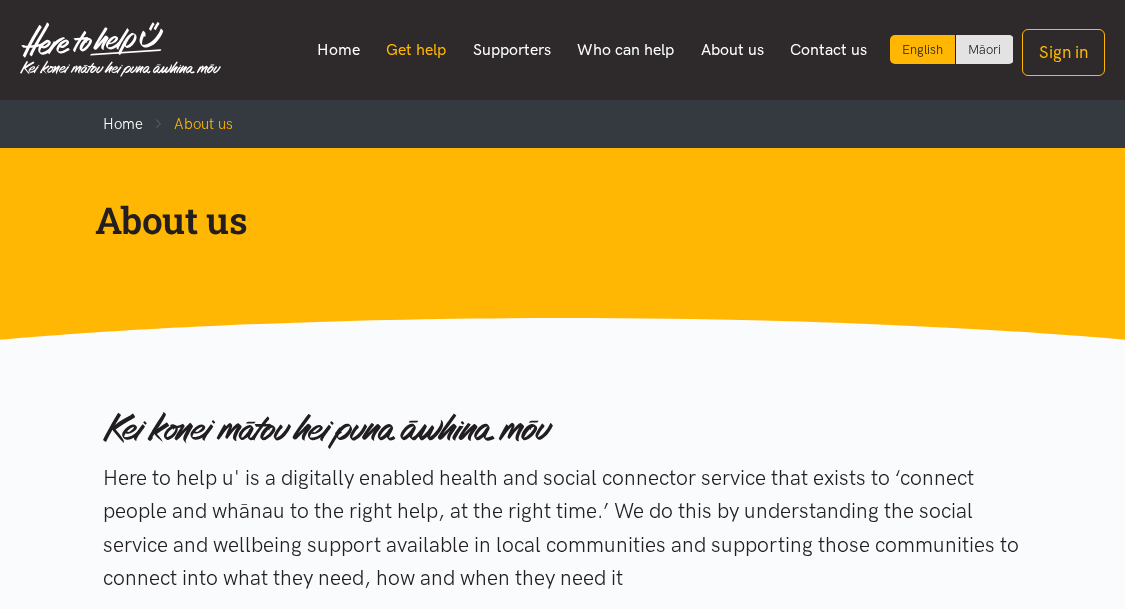 click on "Get help" at bounding box center (416, 50) 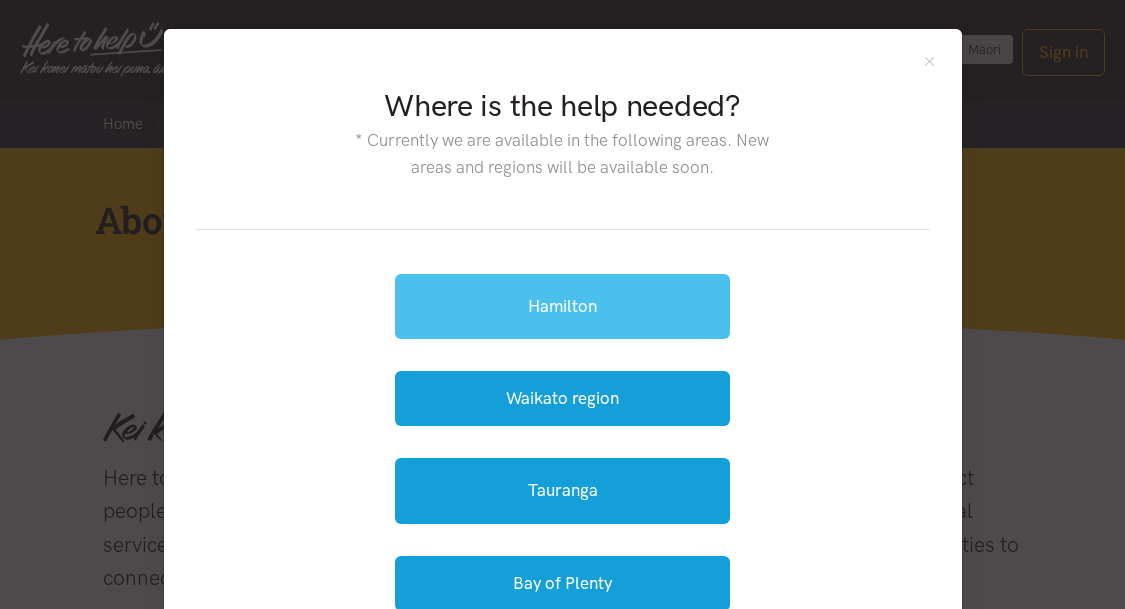 click on "Hamilton" at bounding box center (562, 306) 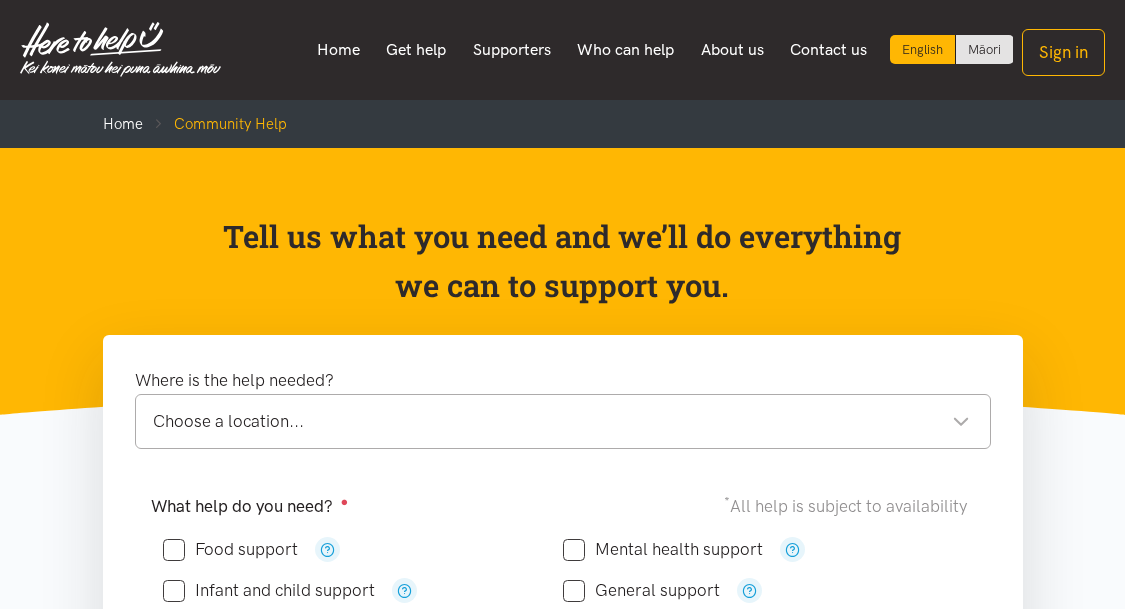 scroll, scrollTop: 0, scrollLeft: 0, axis: both 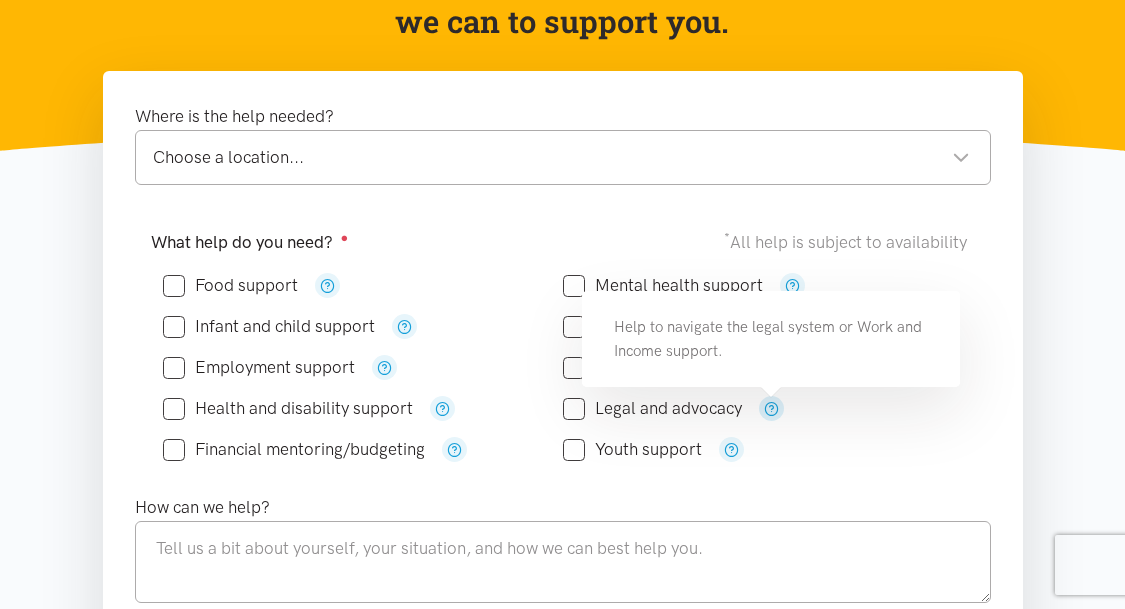 click at bounding box center (771, 408) 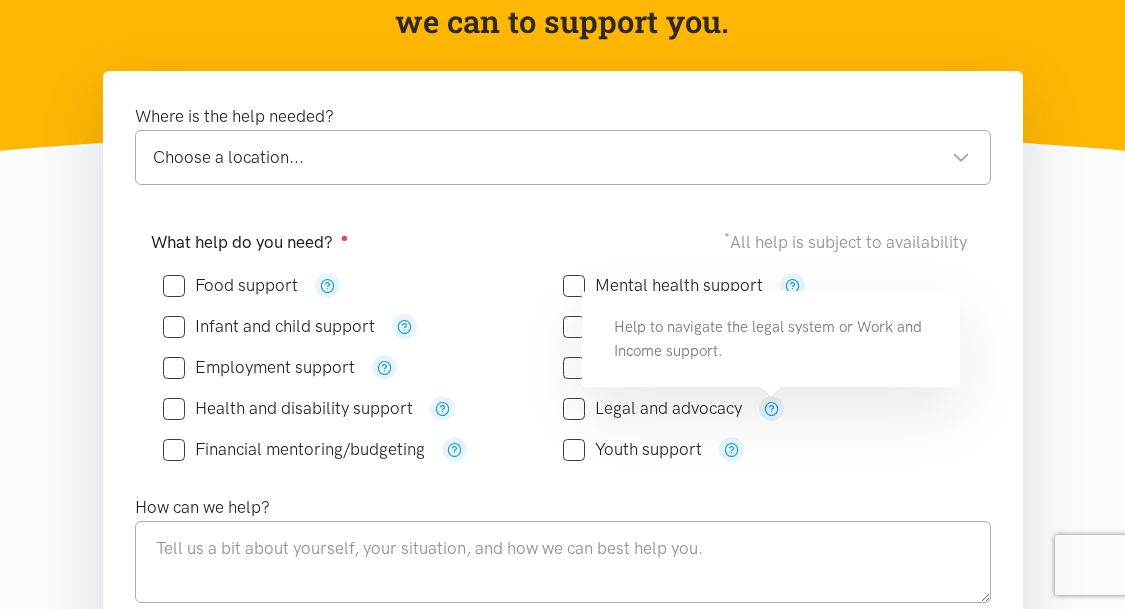 click on "Youth support" at bounding box center (763, 449) 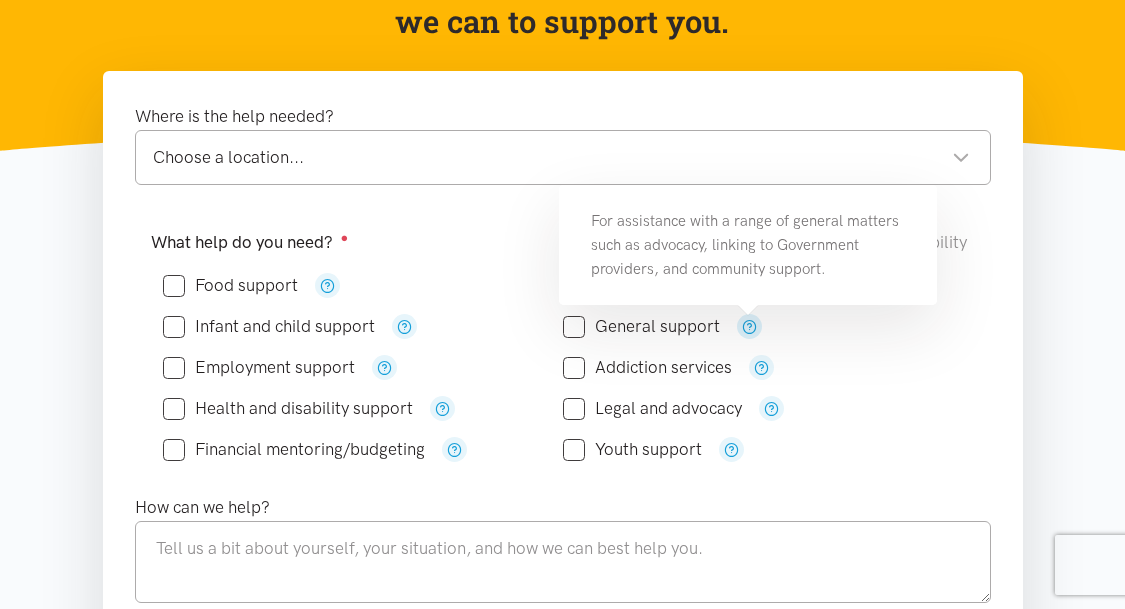 click at bounding box center (749, 326) 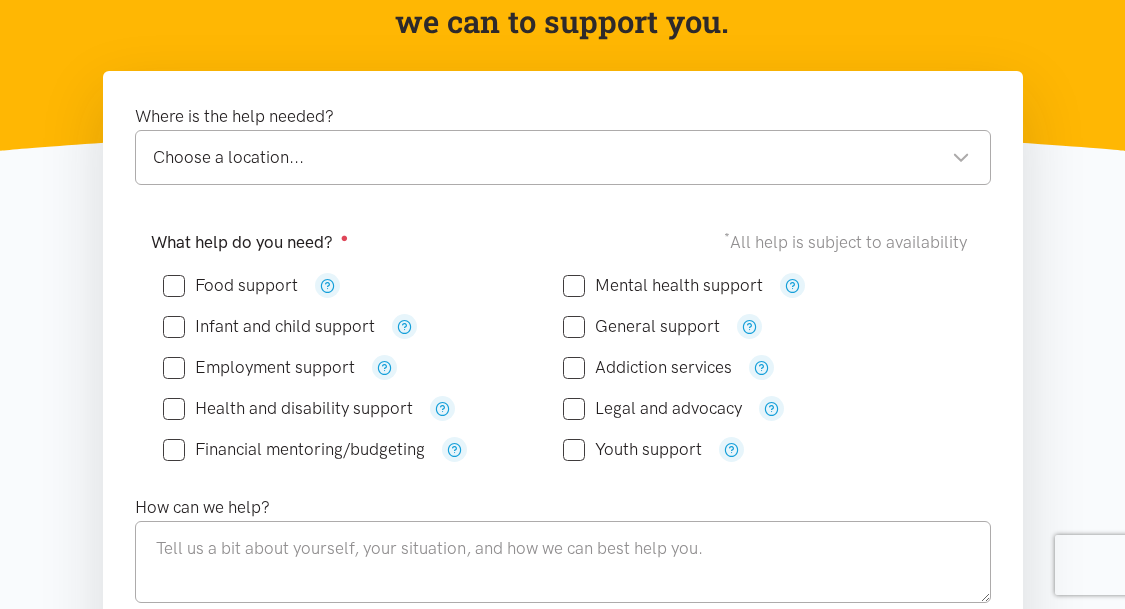 click on "What help do you need?   ●
* All help is subject to availability" at bounding box center (563, 242) 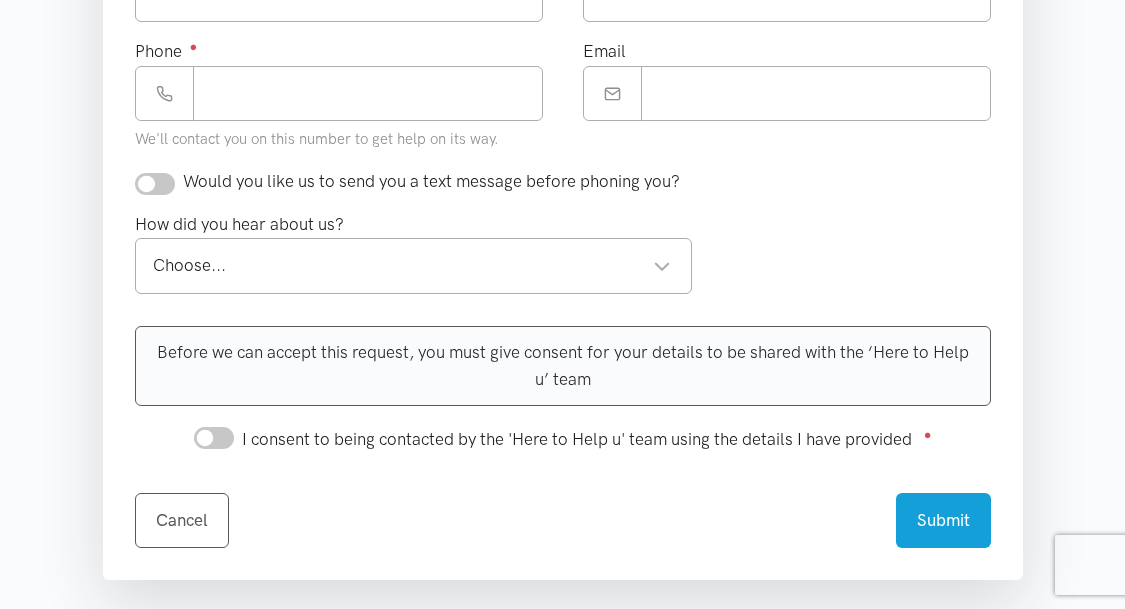 scroll, scrollTop: 945, scrollLeft: 0, axis: vertical 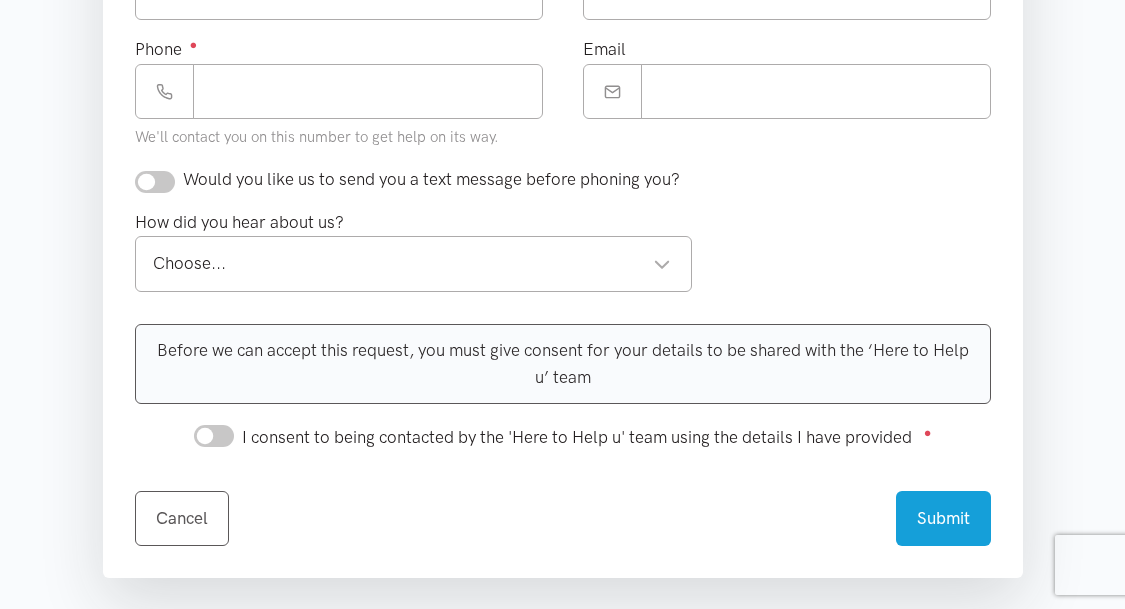 click on "How did you hear about us?
Choose... Choose... Choose...
0800 number referral
An online news article (NZ Herald, Stuff, etc)
An online search (Google, Bing, etc)
Fire and Emergency New Zealand
From a community provider
From a family member or friend
From a government agency
From a health professional
From a newsletter (email or post)
From a website or app
From social media (Facebook, Instagram, etc)
Other" at bounding box center [413, 250] 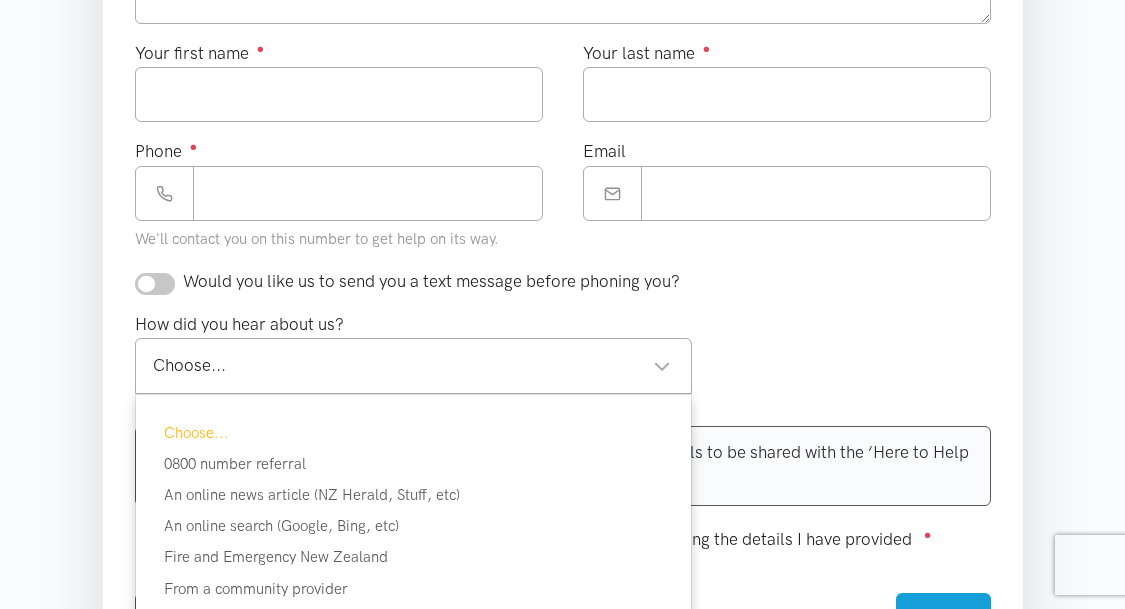 click on "How did you hear about us?
Choose... Choose... Choose...
0800 number referral
An online news article (NZ Herald, Stuff, etc)
An online search (Google, Bing, etc)
Fire and Emergency New Zealand
From a community provider
From a family member or friend
From a government agency
From a health professional
From a newsletter (email or post)
From a website or app
From social media (Facebook, Instagram, etc)
Other" at bounding box center [563, 360] 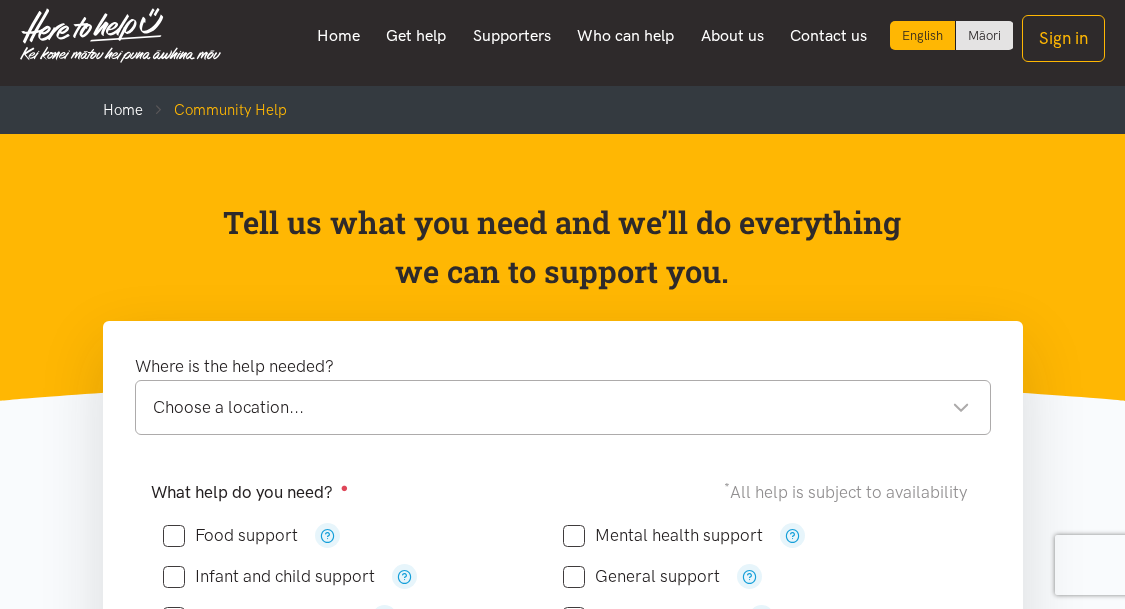 scroll, scrollTop: 0, scrollLeft: 0, axis: both 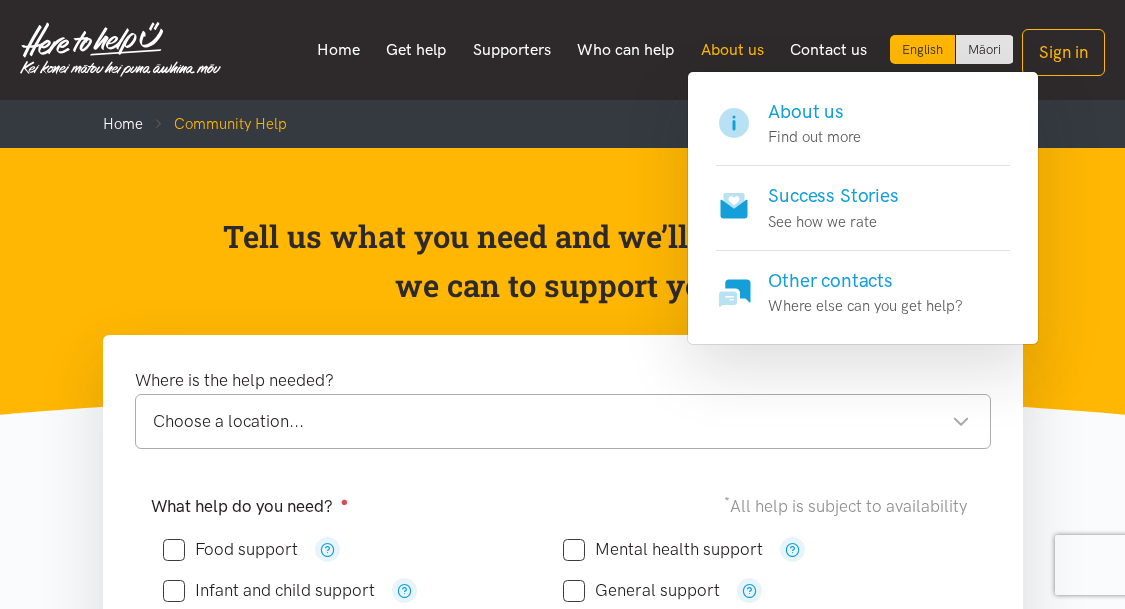 click on "About us" at bounding box center [732, 50] 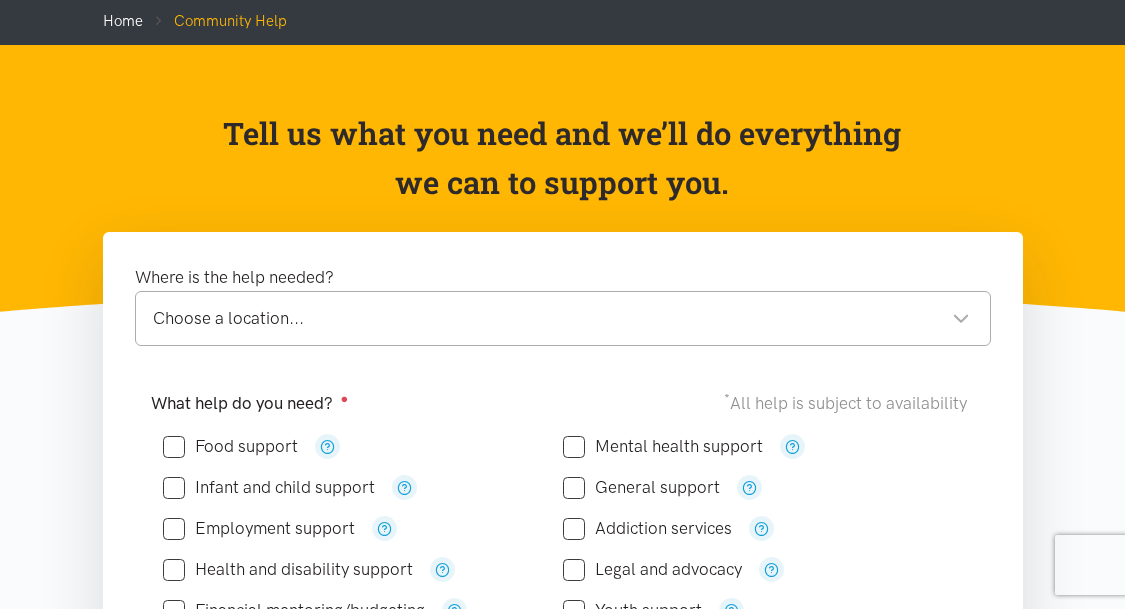 scroll, scrollTop: 0, scrollLeft: 0, axis: both 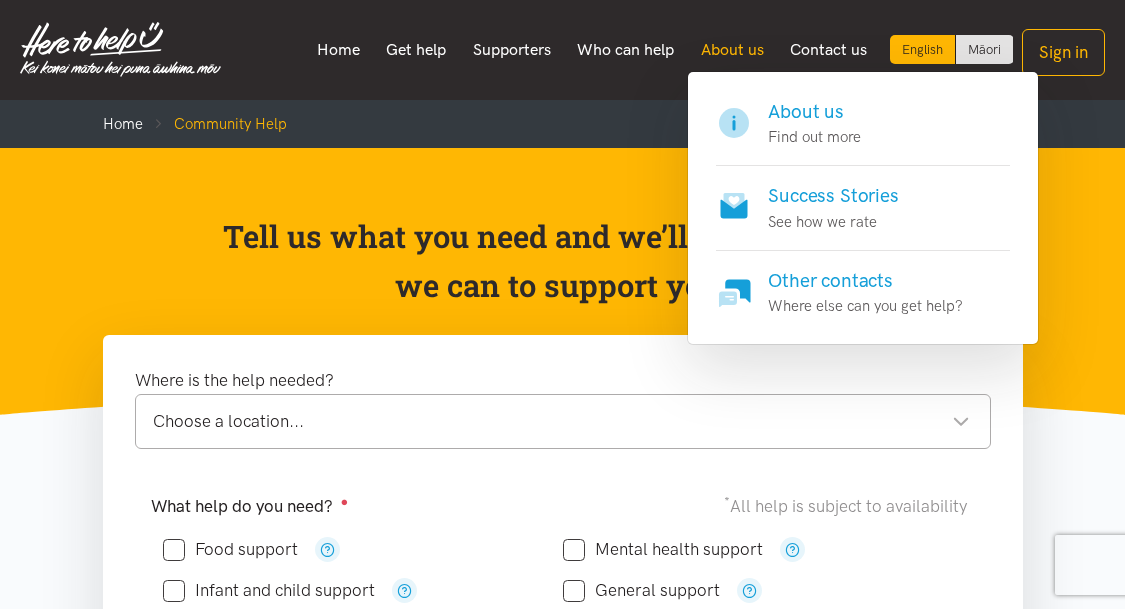 click on "About us" at bounding box center (732, 50) 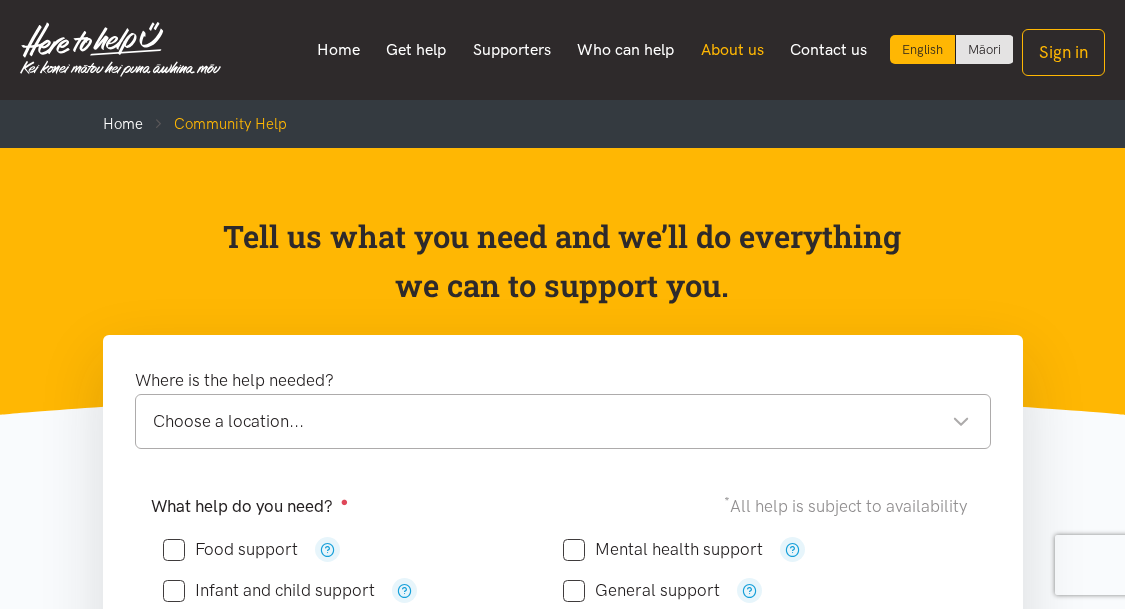 click on "About us" at bounding box center [732, 50] 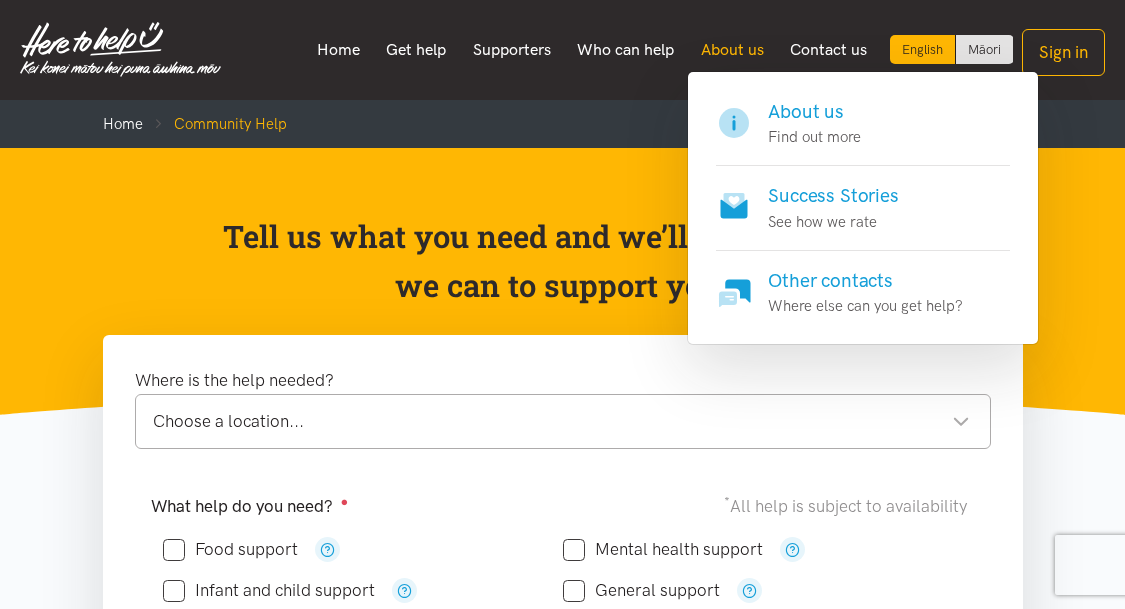 click on "About us" at bounding box center (732, 50) 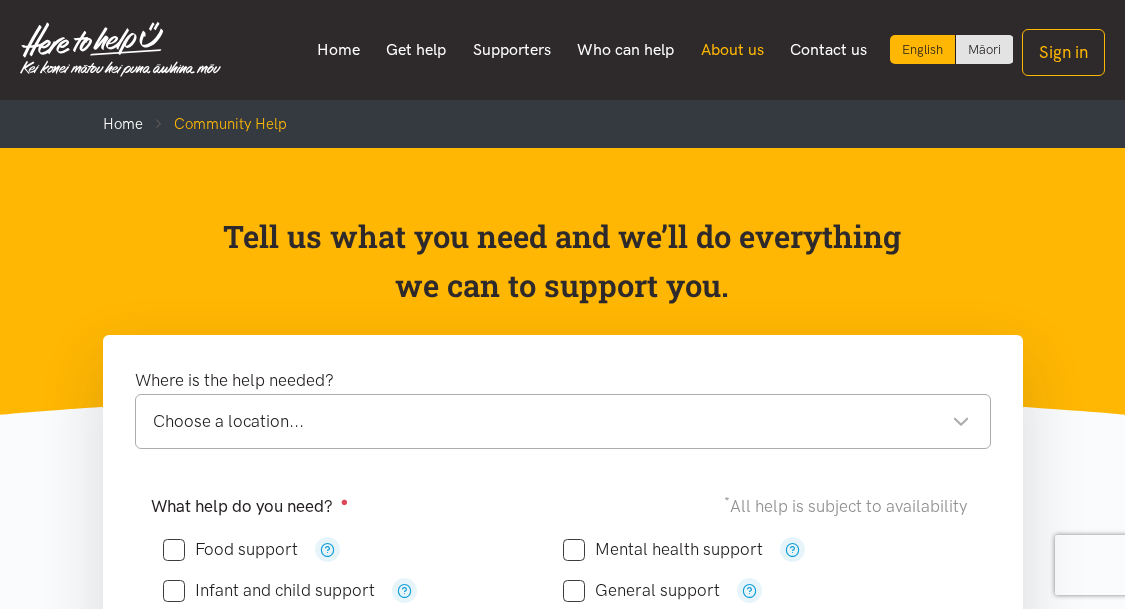 click on "About us" at bounding box center (732, 50) 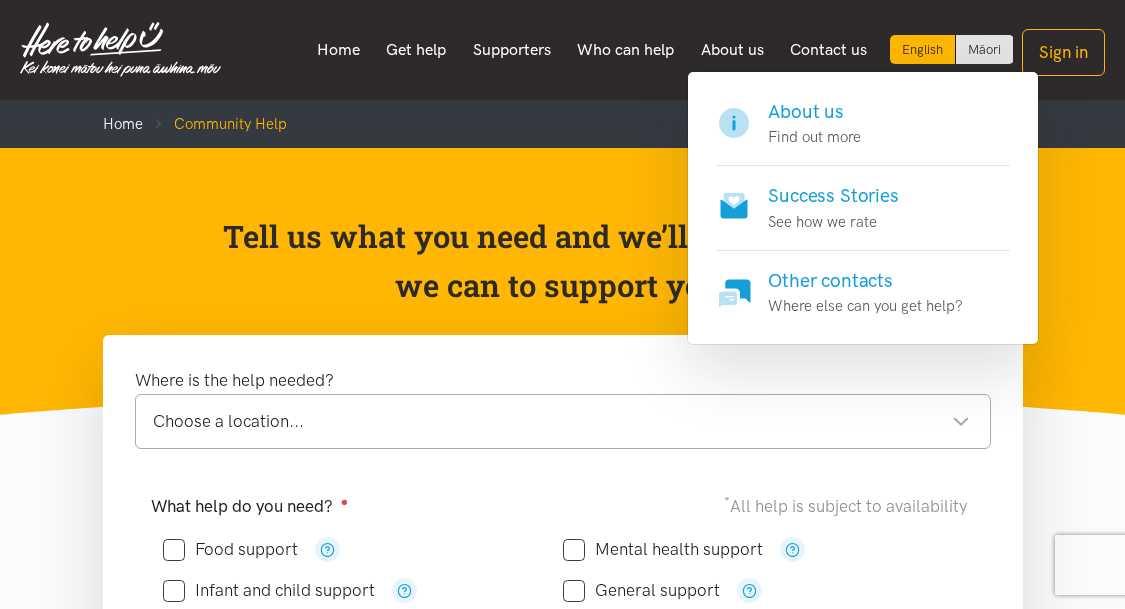 click on "Find out more" at bounding box center (814, 137) 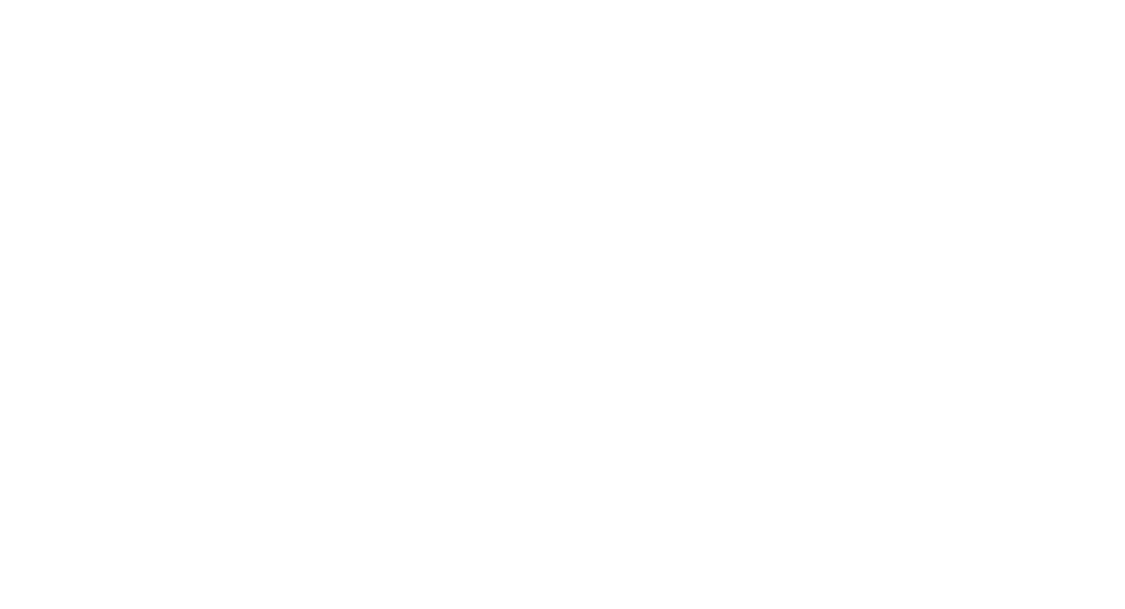 scroll, scrollTop: 270, scrollLeft: 0, axis: vertical 